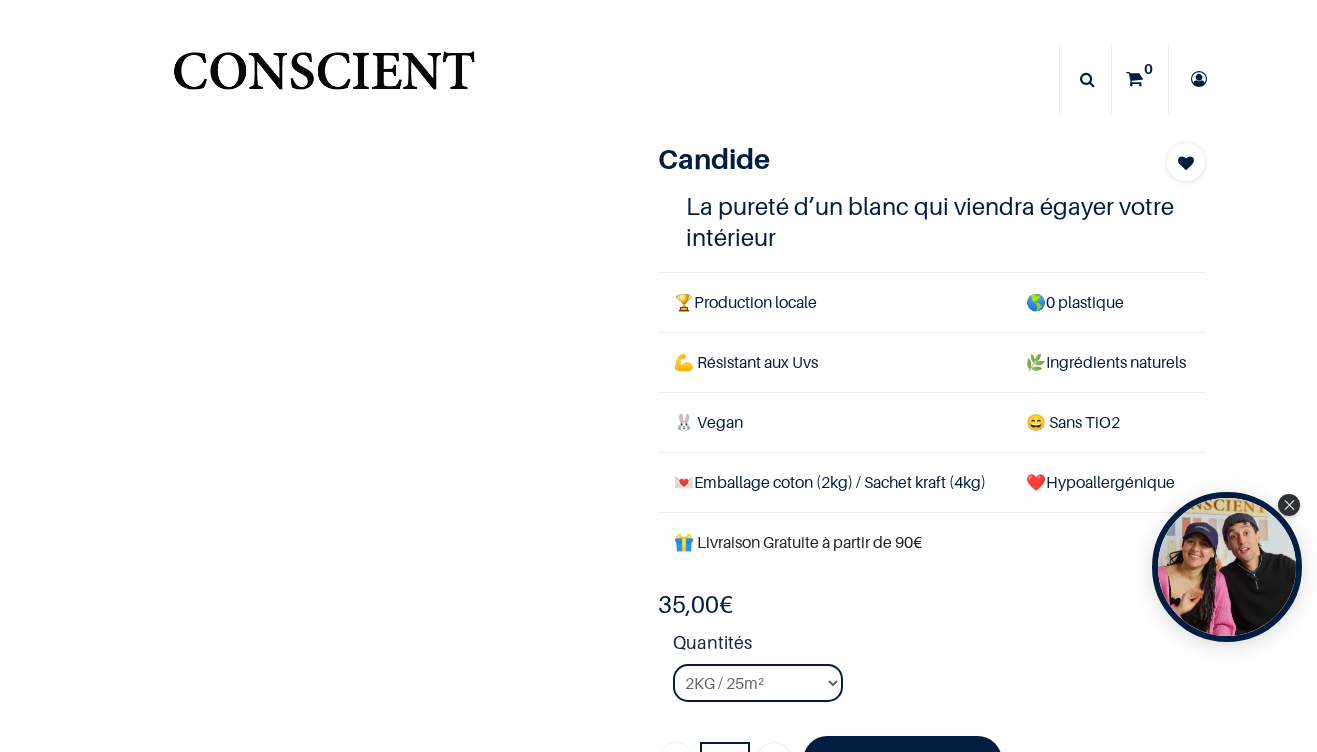 scroll, scrollTop: 0, scrollLeft: 0, axis: both 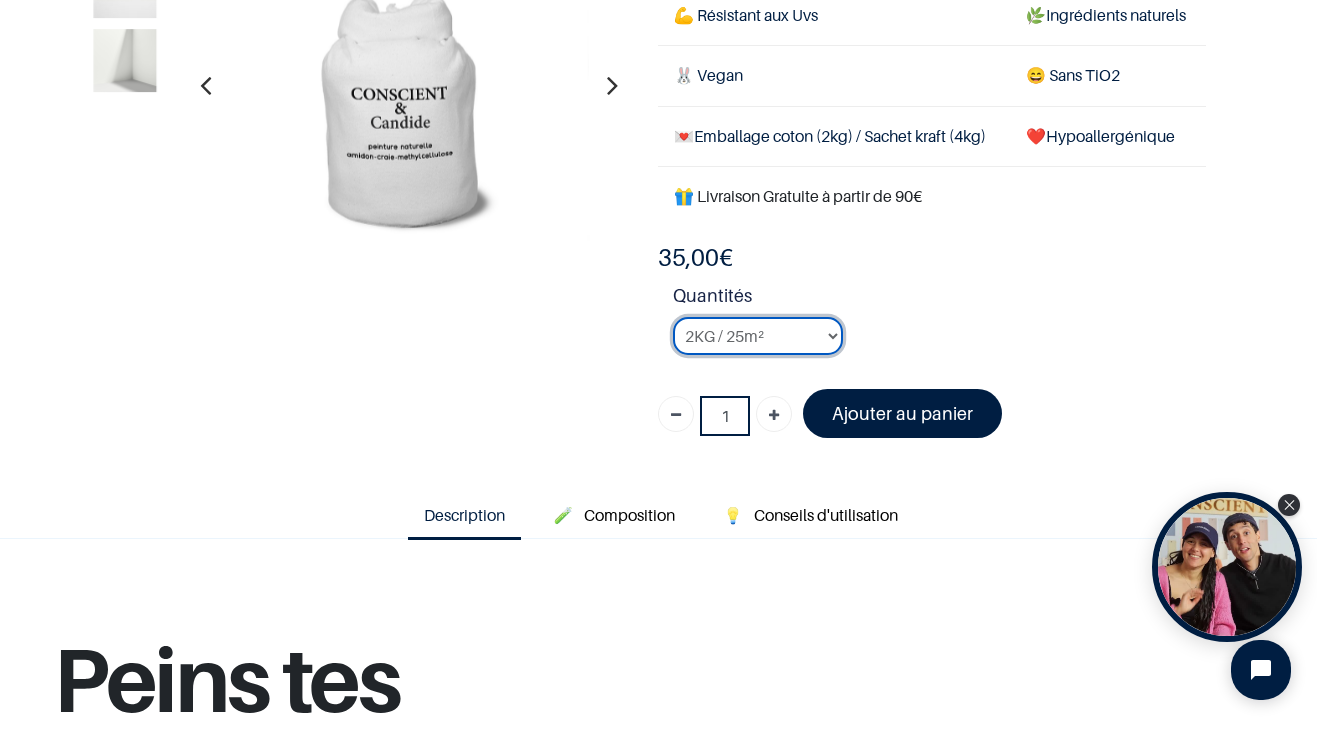 click on "2KG / 25m²
4KG / 50m²
8KG / 100m²
Testeur" at bounding box center (758, 336) 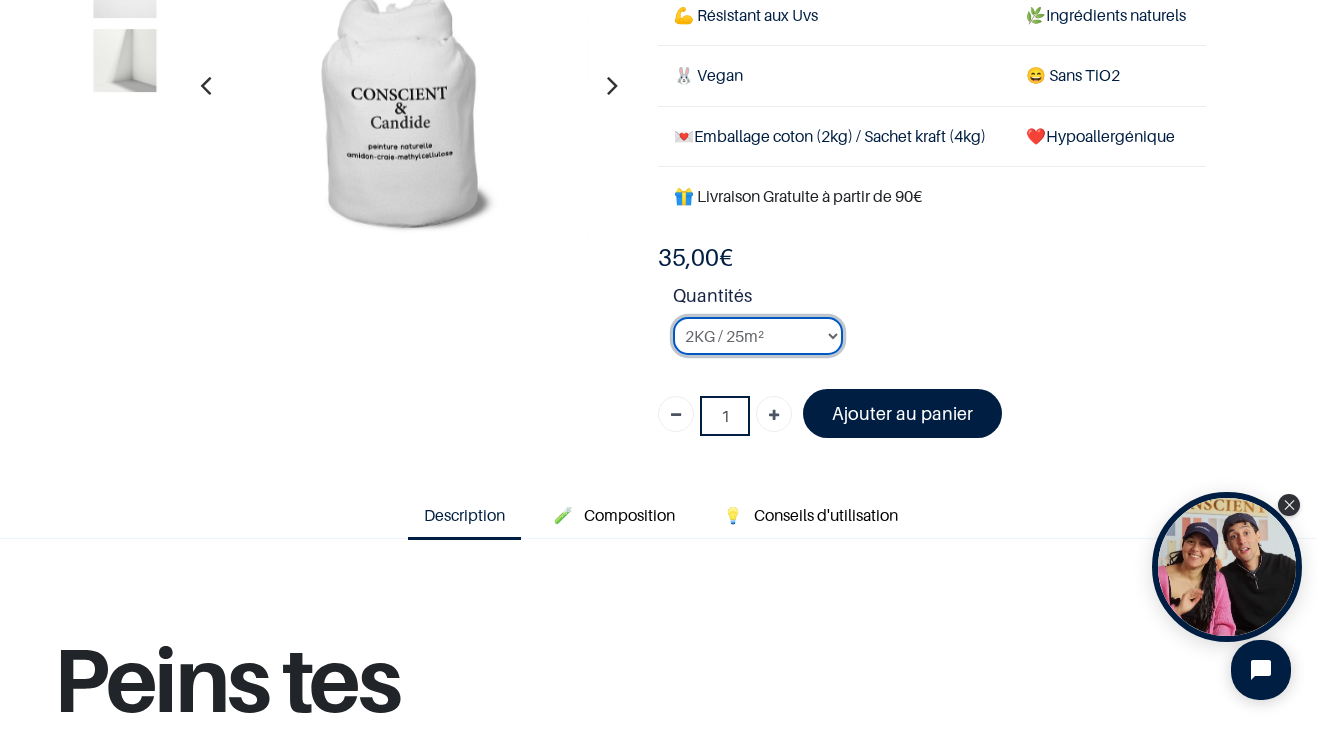select on "3" 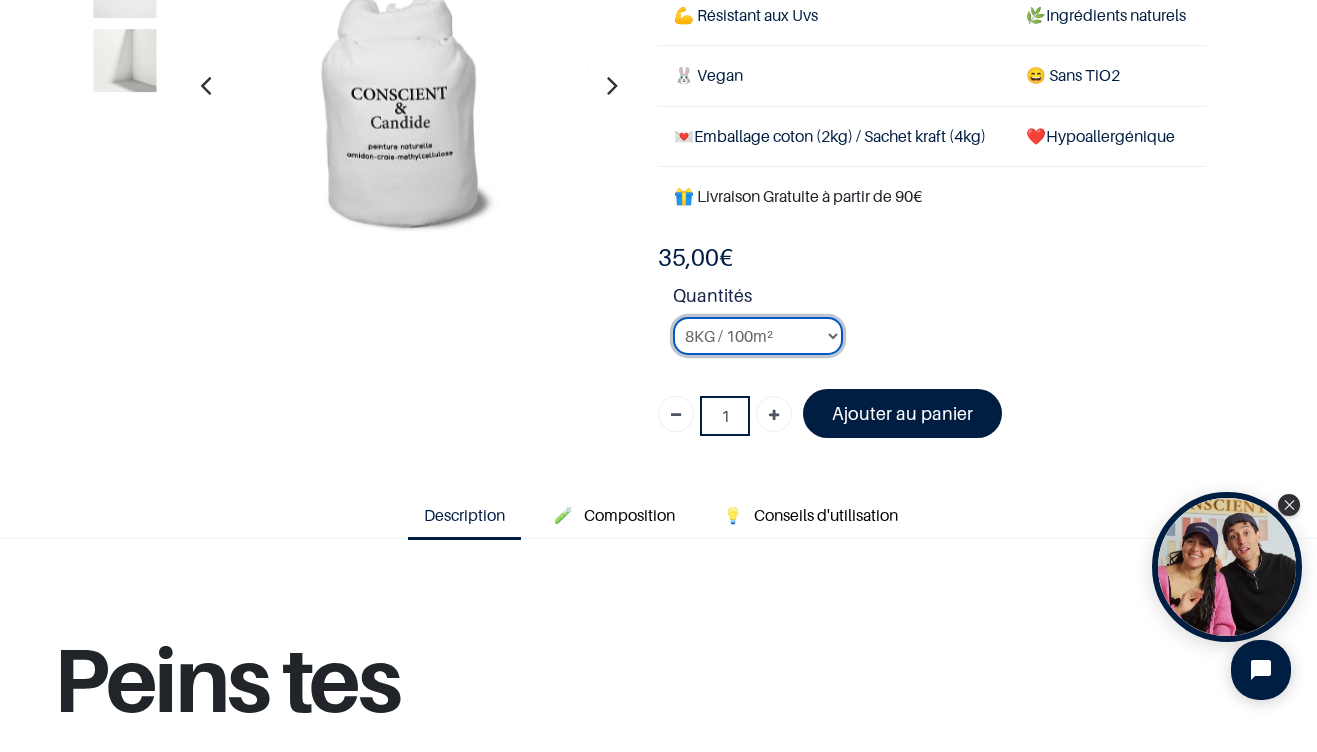 click on "8KG / 100m²" at bounding box center [0, 0] 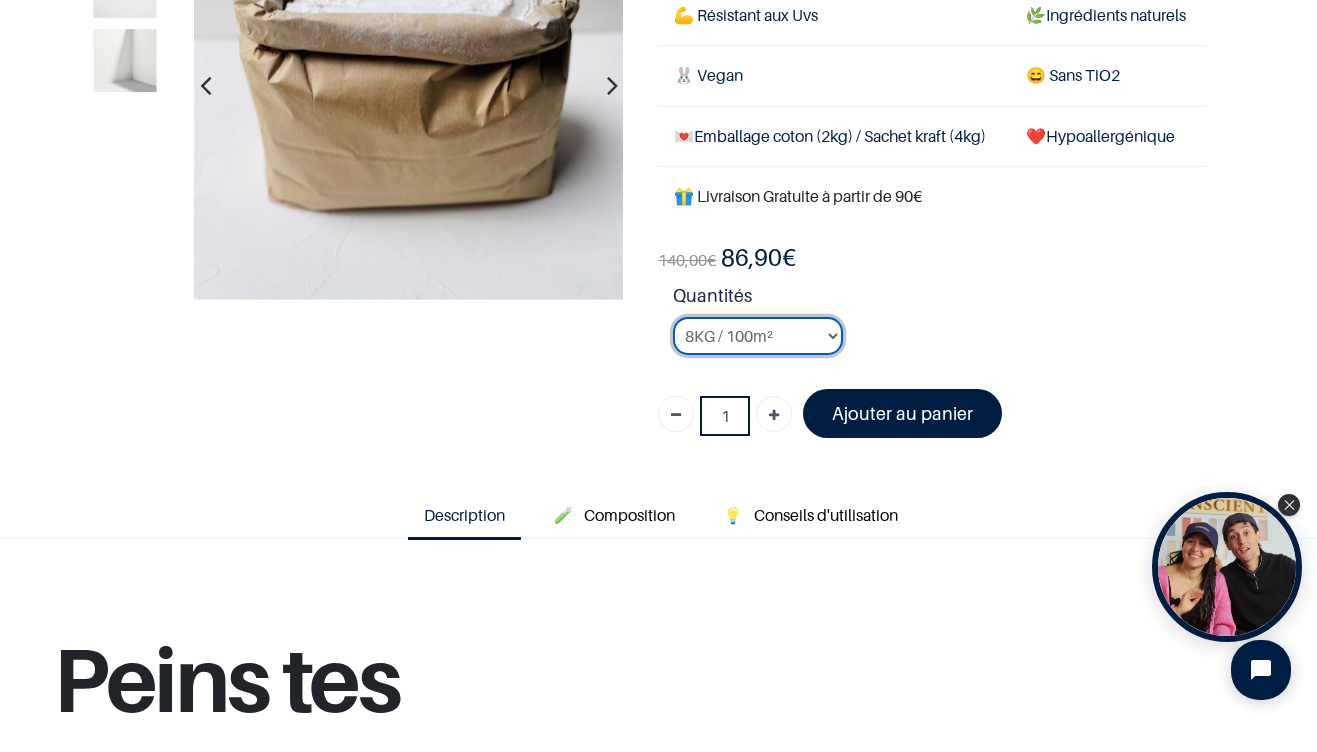 scroll, scrollTop: 17, scrollLeft: 0, axis: vertical 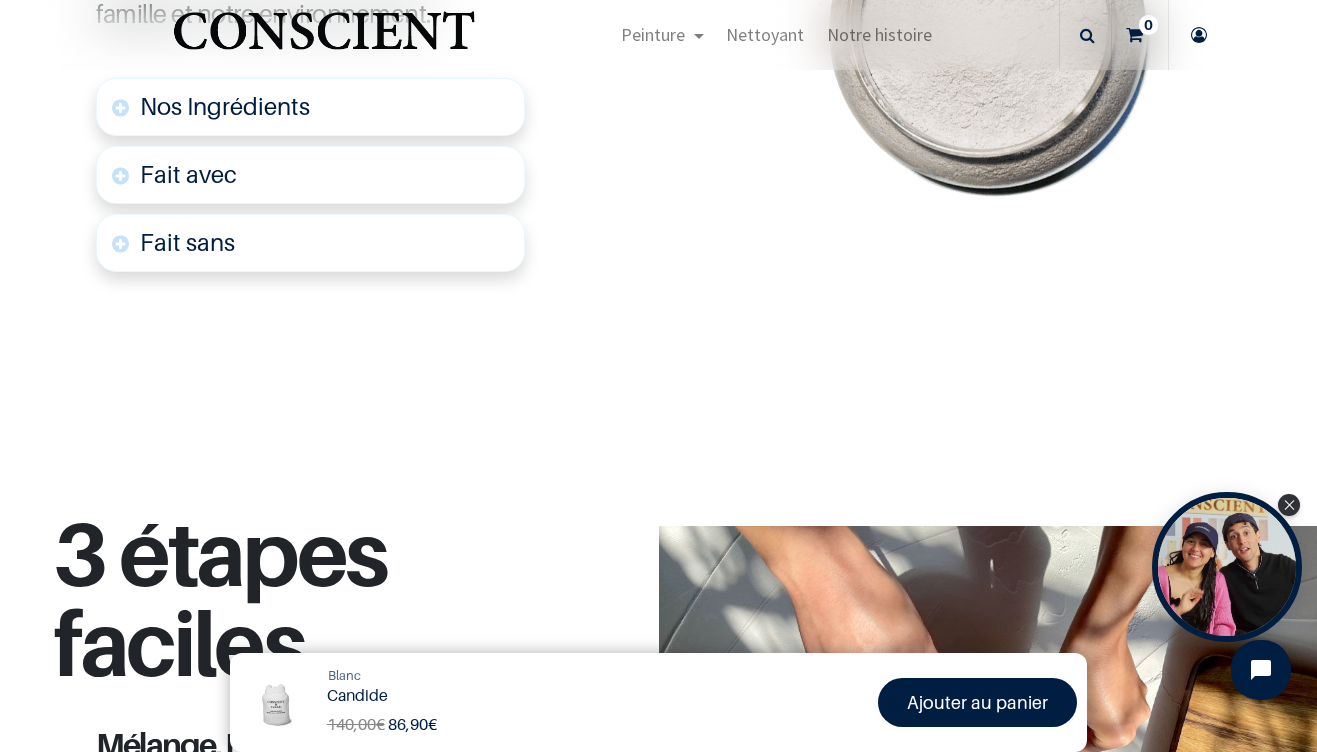 click on "Nos Ingrédients" at bounding box center [310, 107] 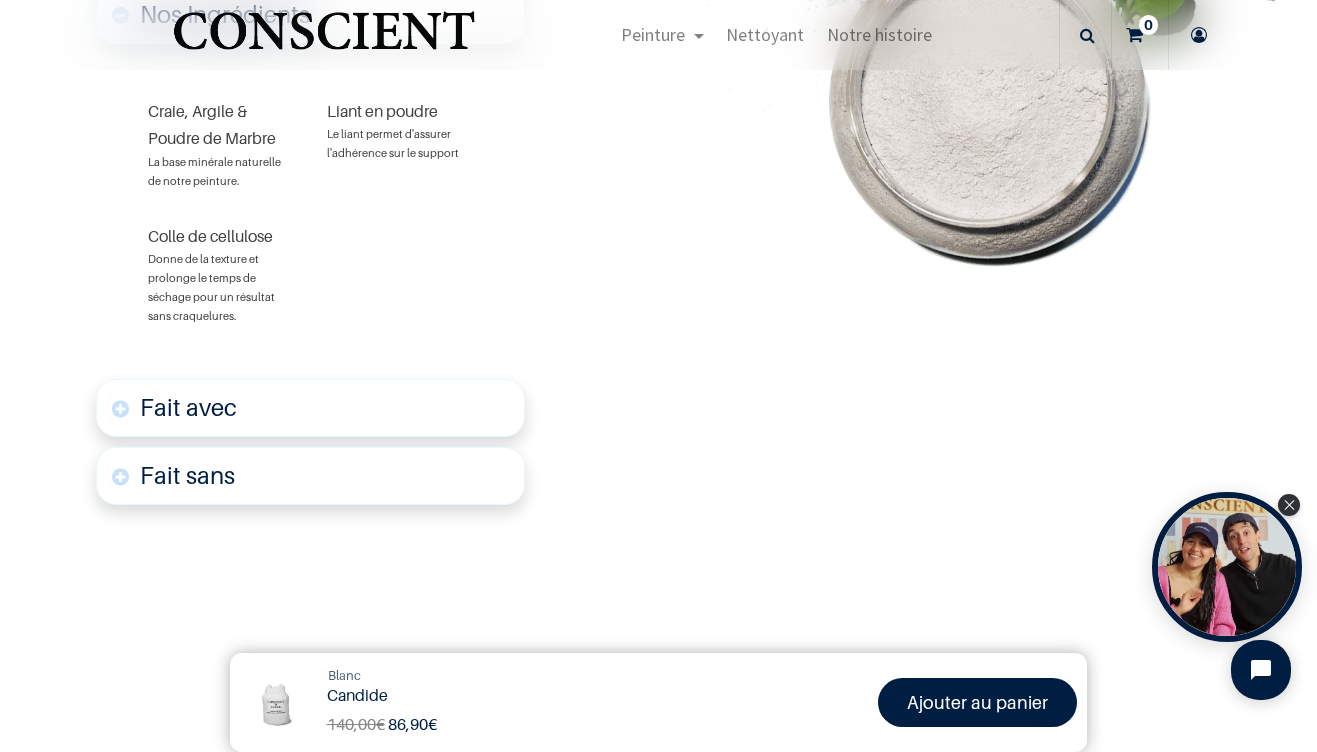 scroll, scrollTop: 1302, scrollLeft: 0, axis: vertical 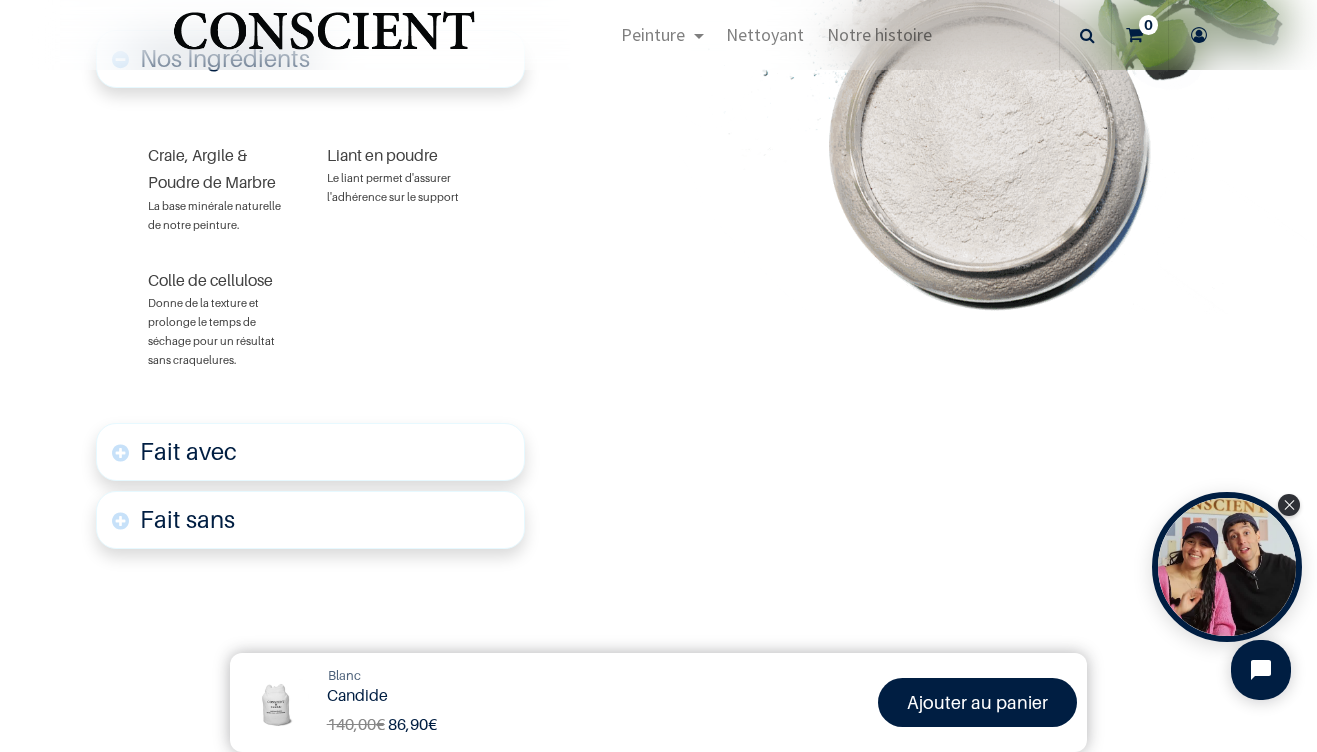 click on "Fait avec" at bounding box center [188, 451] 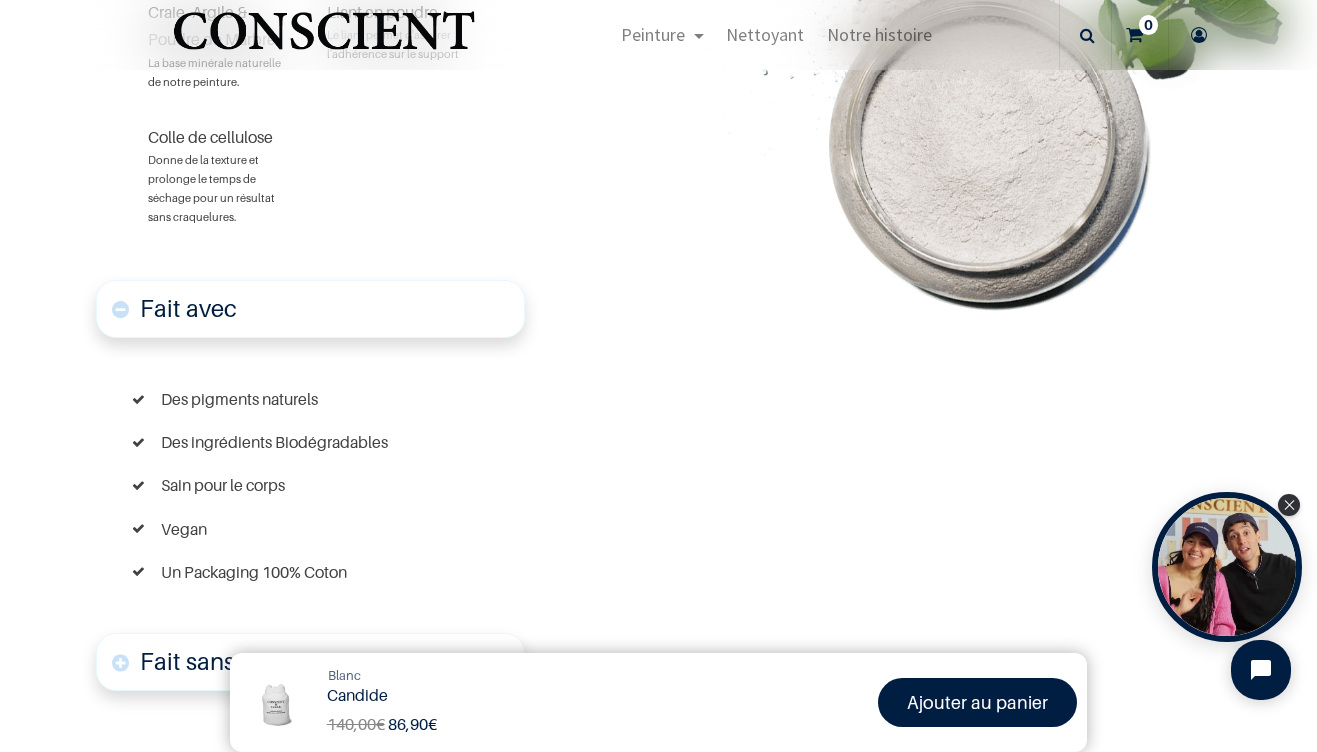 scroll, scrollTop: 1559, scrollLeft: 0, axis: vertical 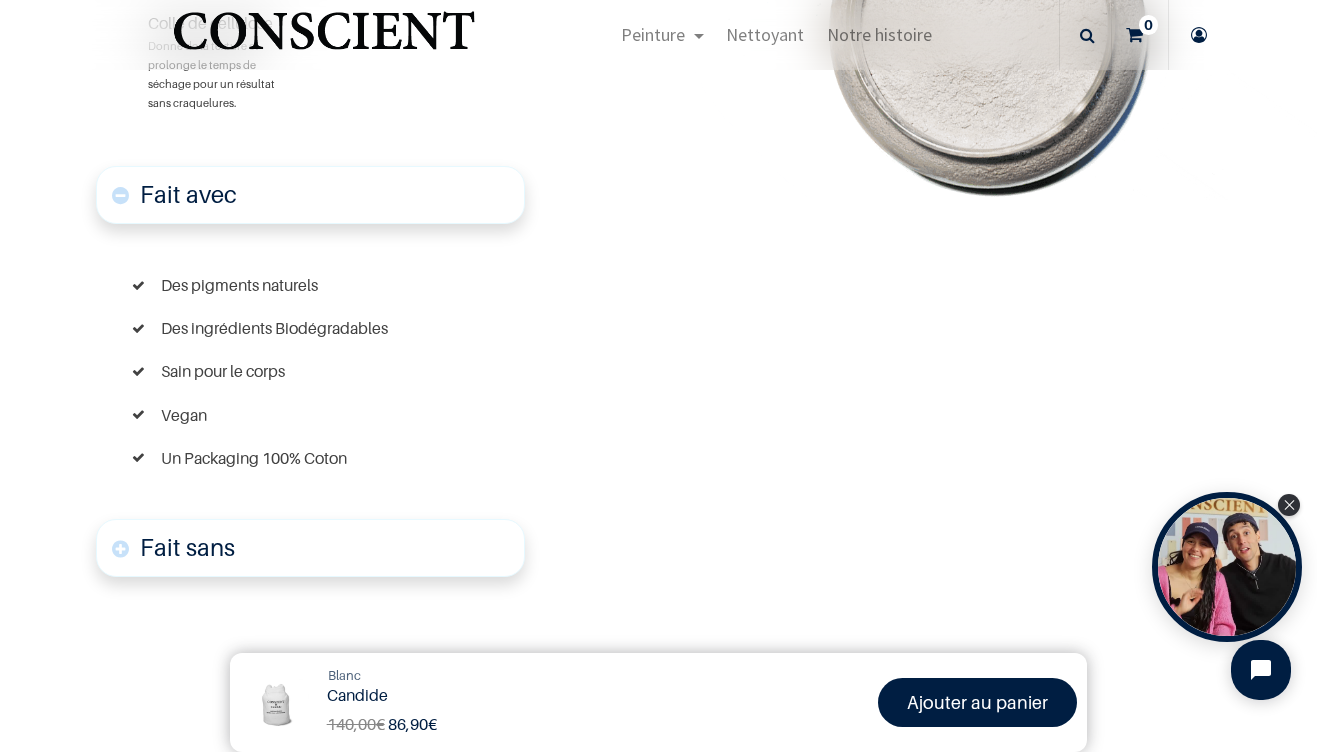 click on "Fait sans" at bounding box center (310, 548) 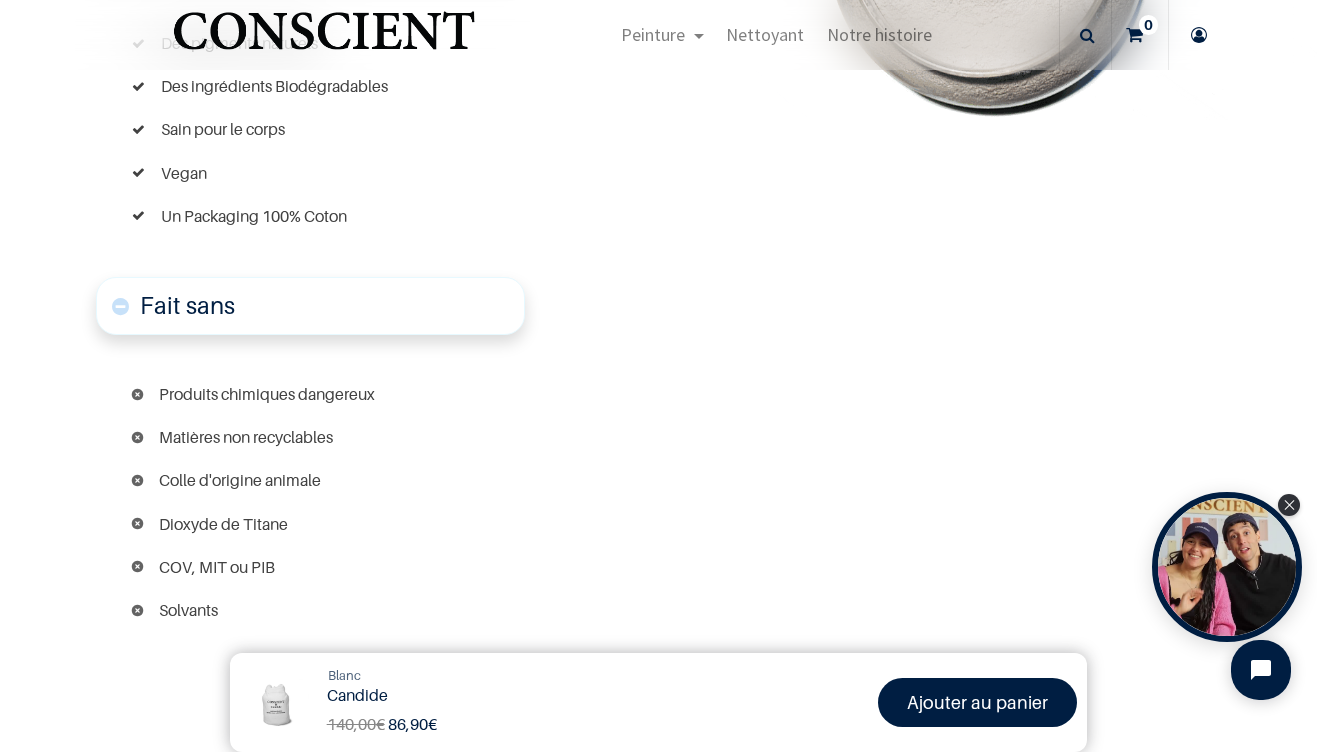 scroll, scrollTop: 1949, scrollLeft: 0, axis: vertical 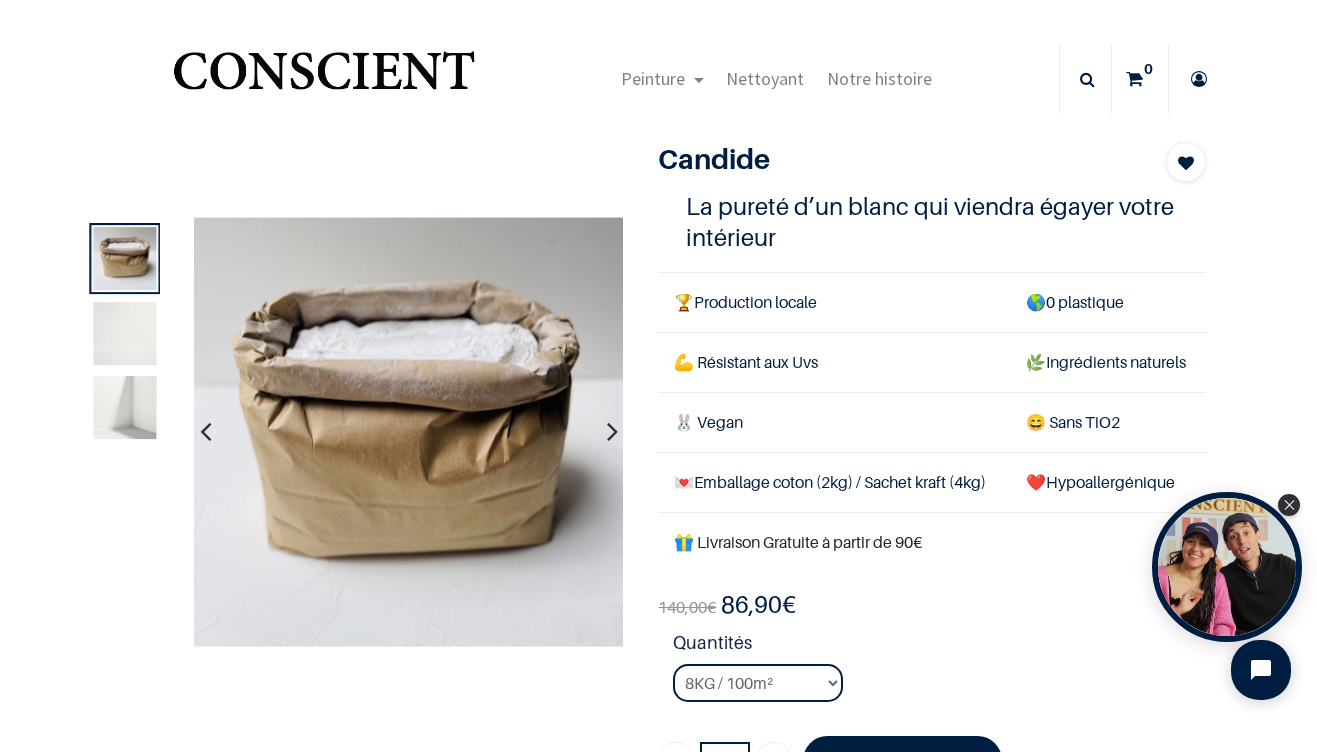 click at bounding box center [125, 333] 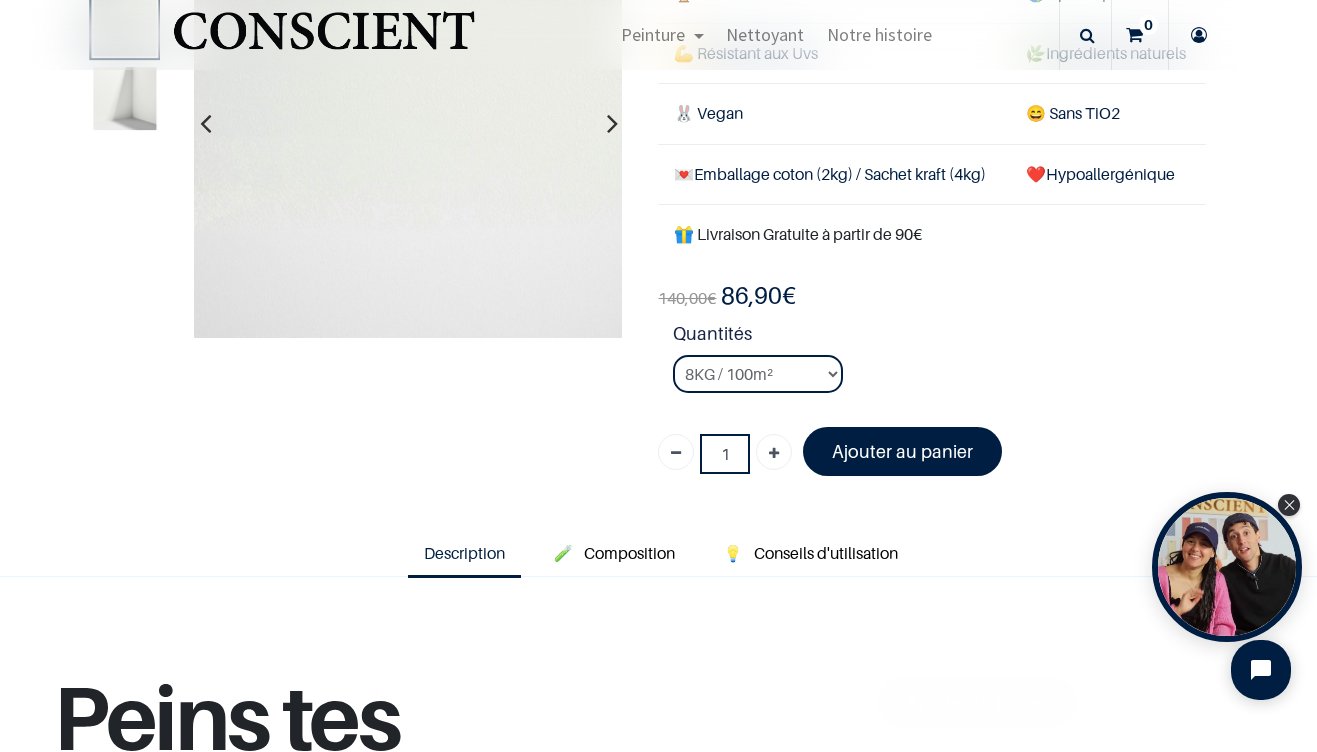 scroll, scrollTop: 342, scrollLeft: 0, axis: vertical 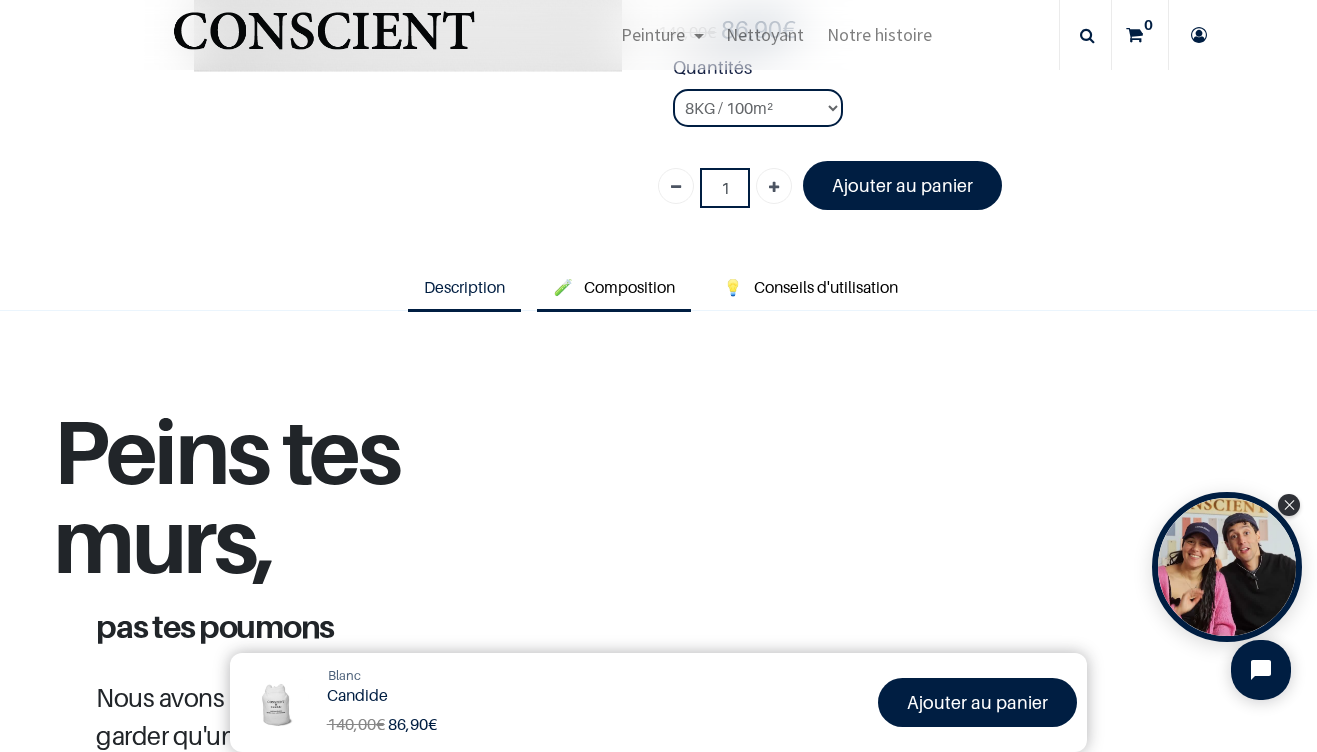 click on "Composition" at bounding box center (629, 287) 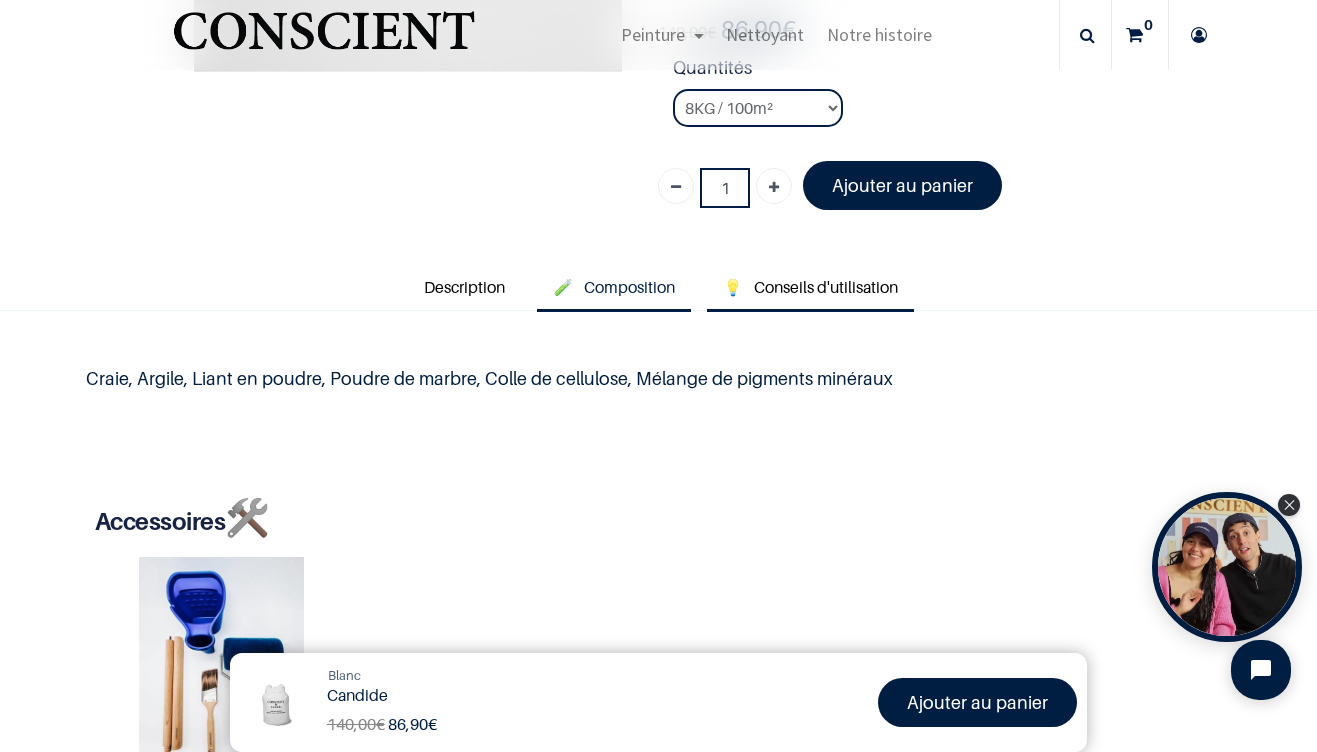 click on "Conseils d'utilisation" at bounding box center [826, 287] 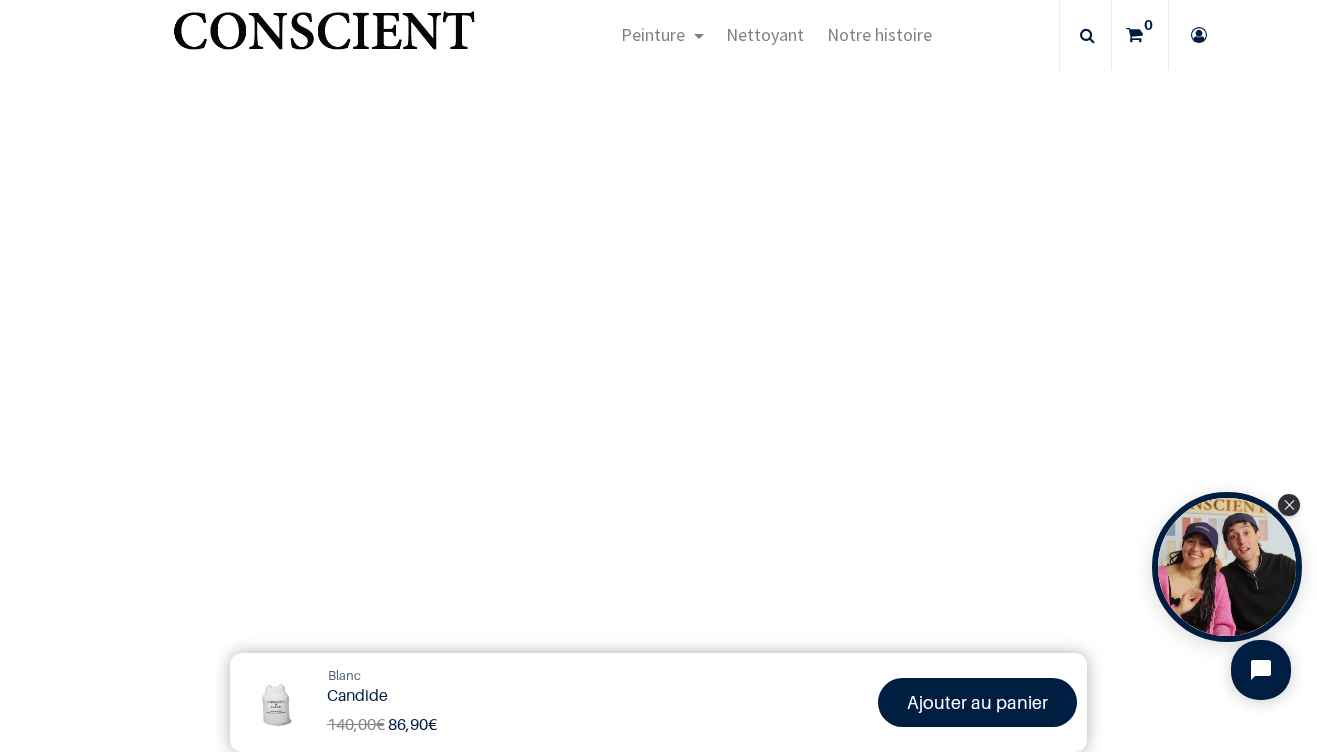 scroll, scrollTop: 2622, scrollLeft: 0, axis: vertical 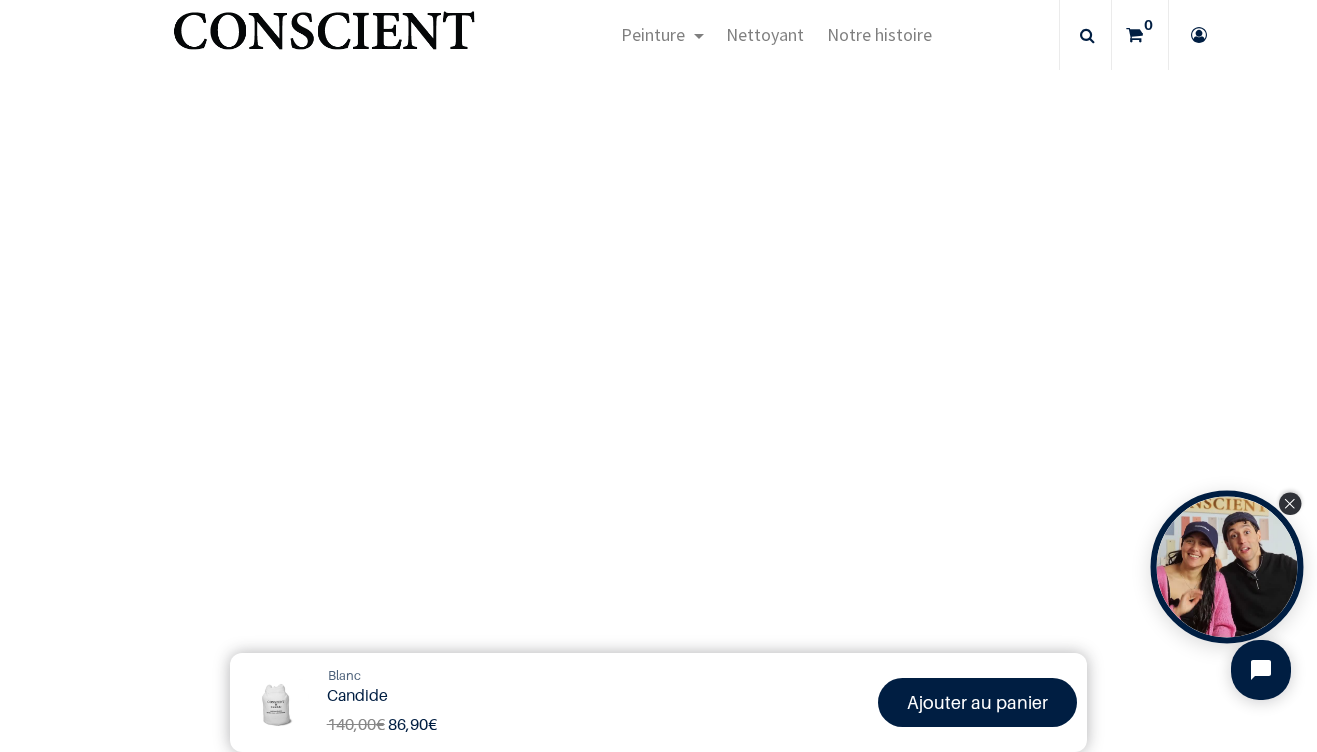 click 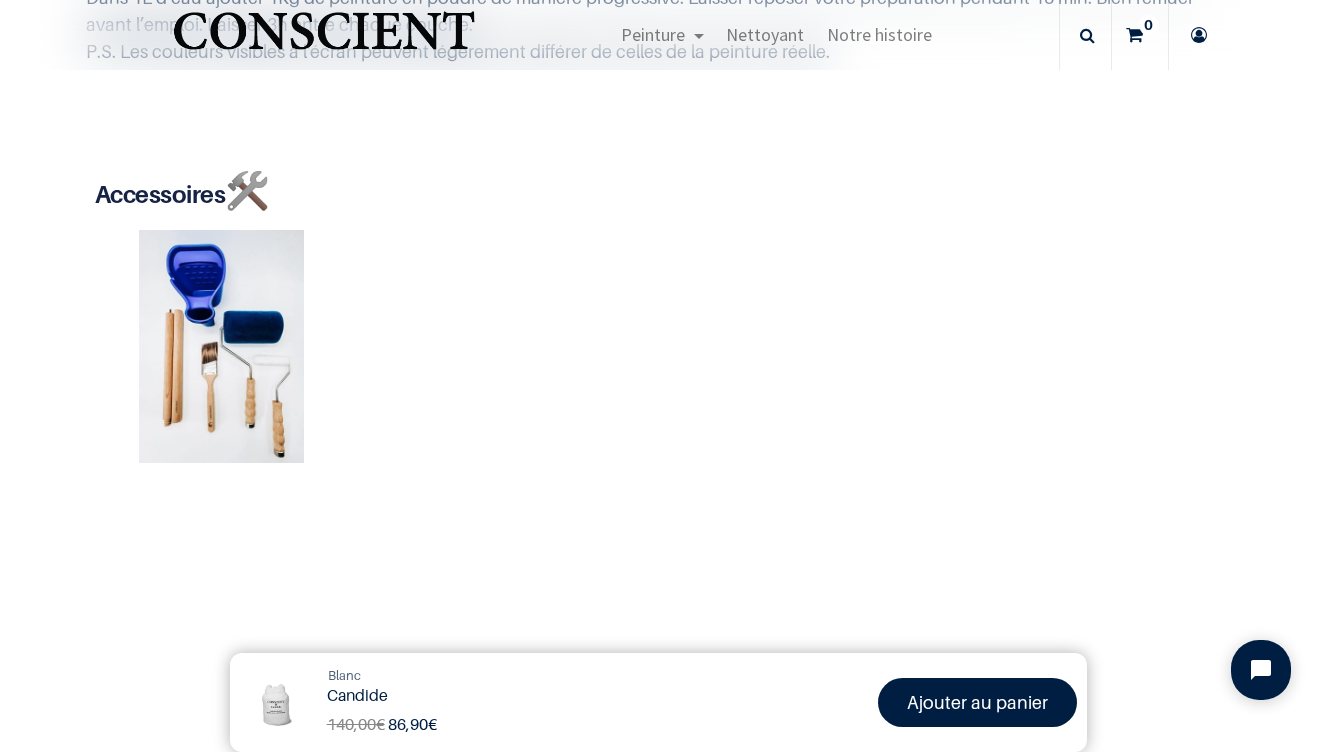 scroll, scrollTop: 342, scrollLeft: 0, axis: vertical 